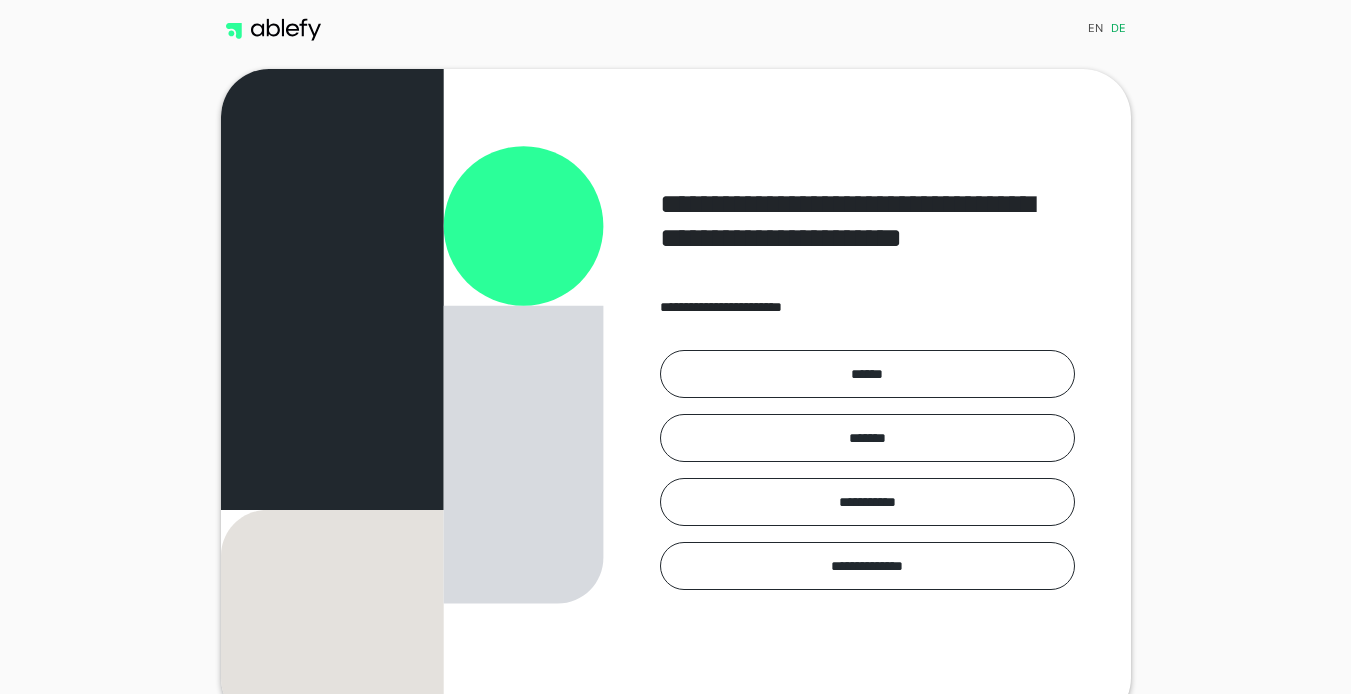 scroll, scrollTop: 0, scrollLeft: 0, axis: both 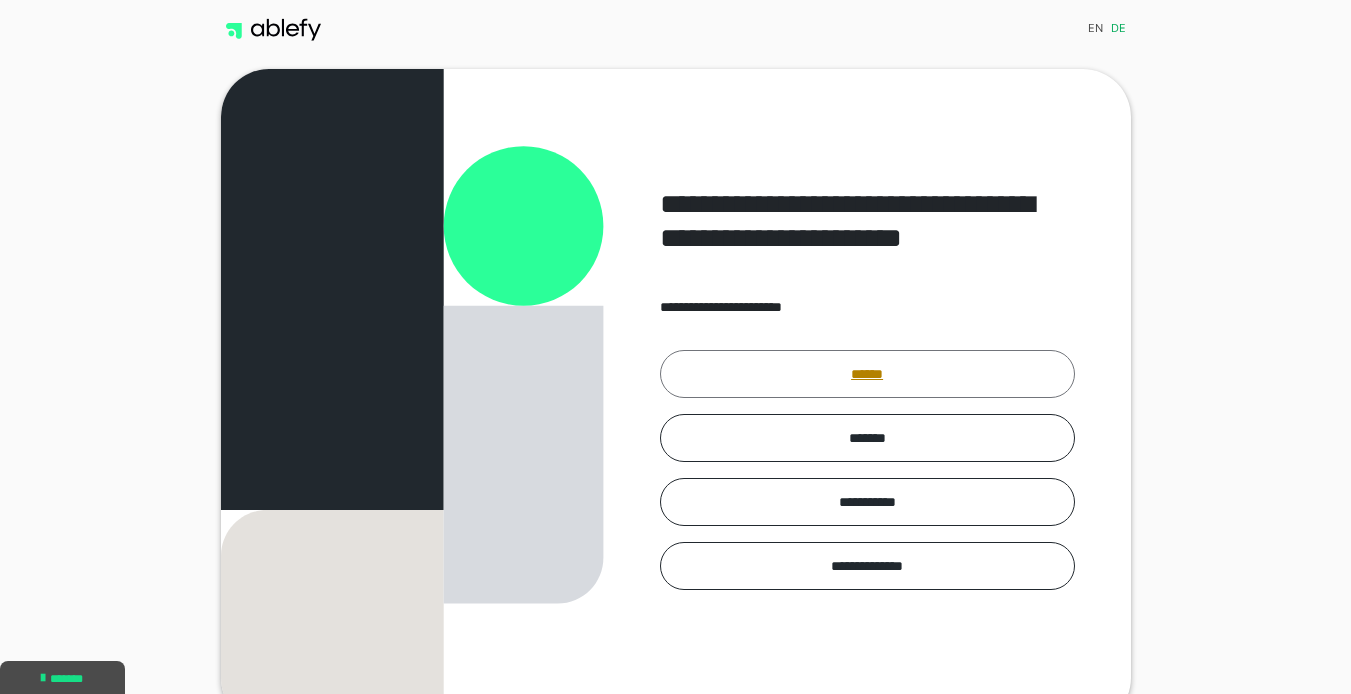 click on "******" at bounding box center [867, 374] 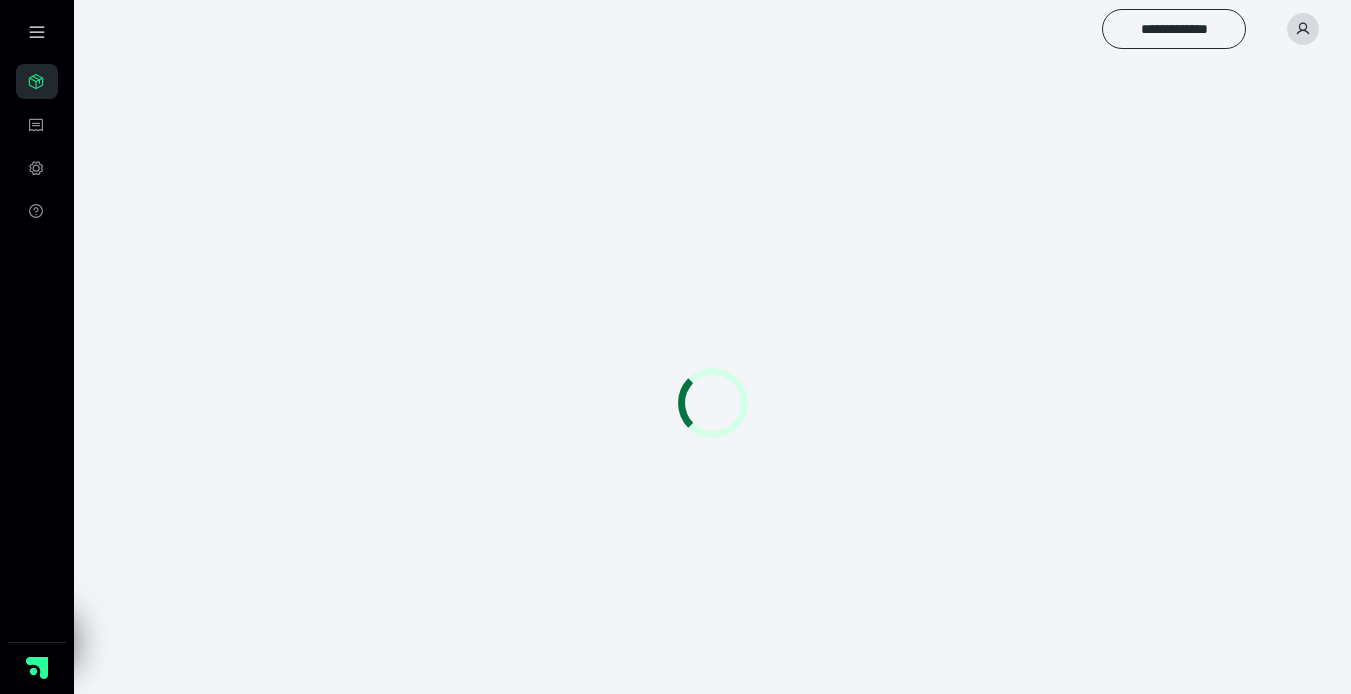 scroll, scrollTop: 0, scrollLeft: 0, axis: both 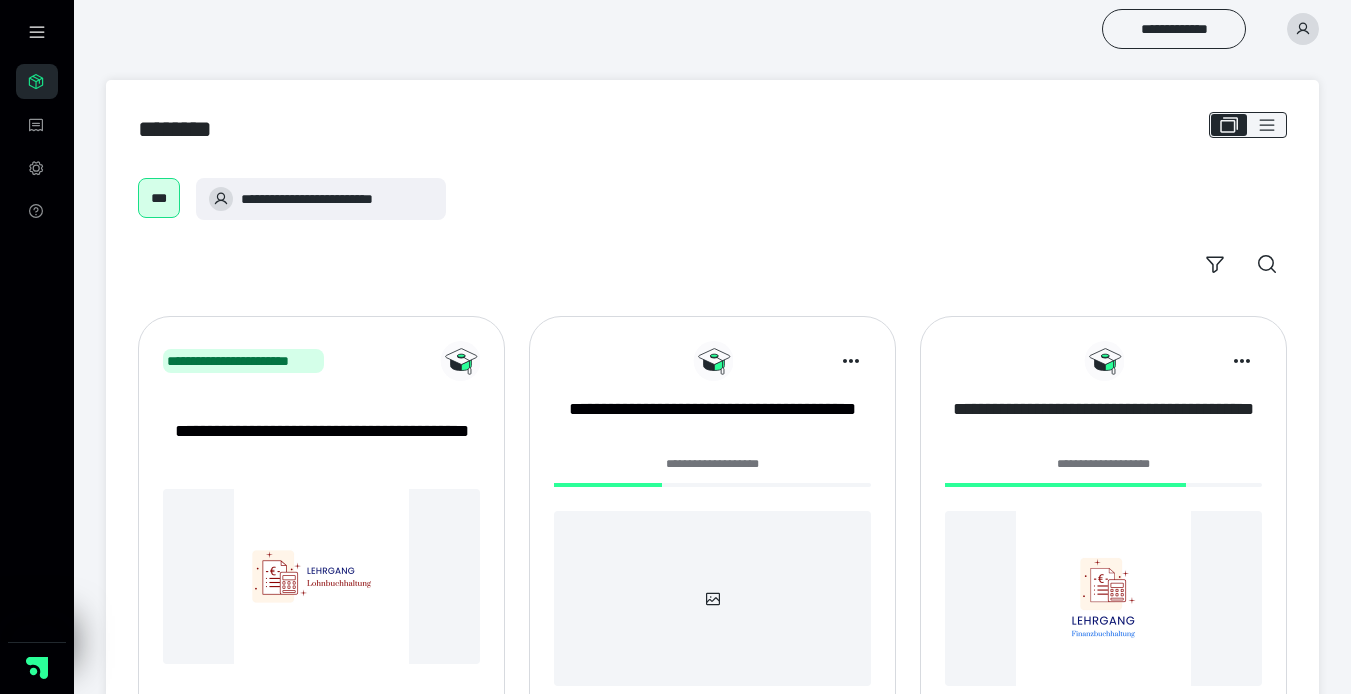 click on "**********" at bounding box center (1103, 422) 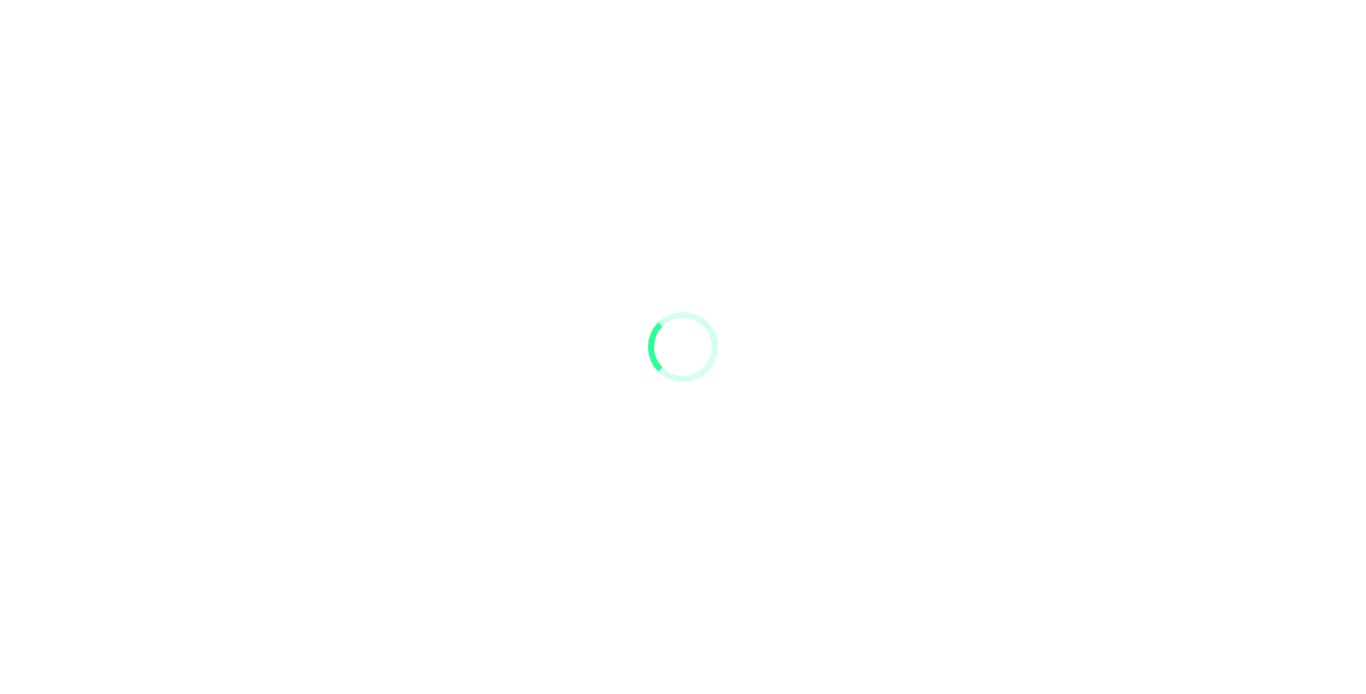 scroll, scrollTop: 0, scrollLeft: 0, axis: both 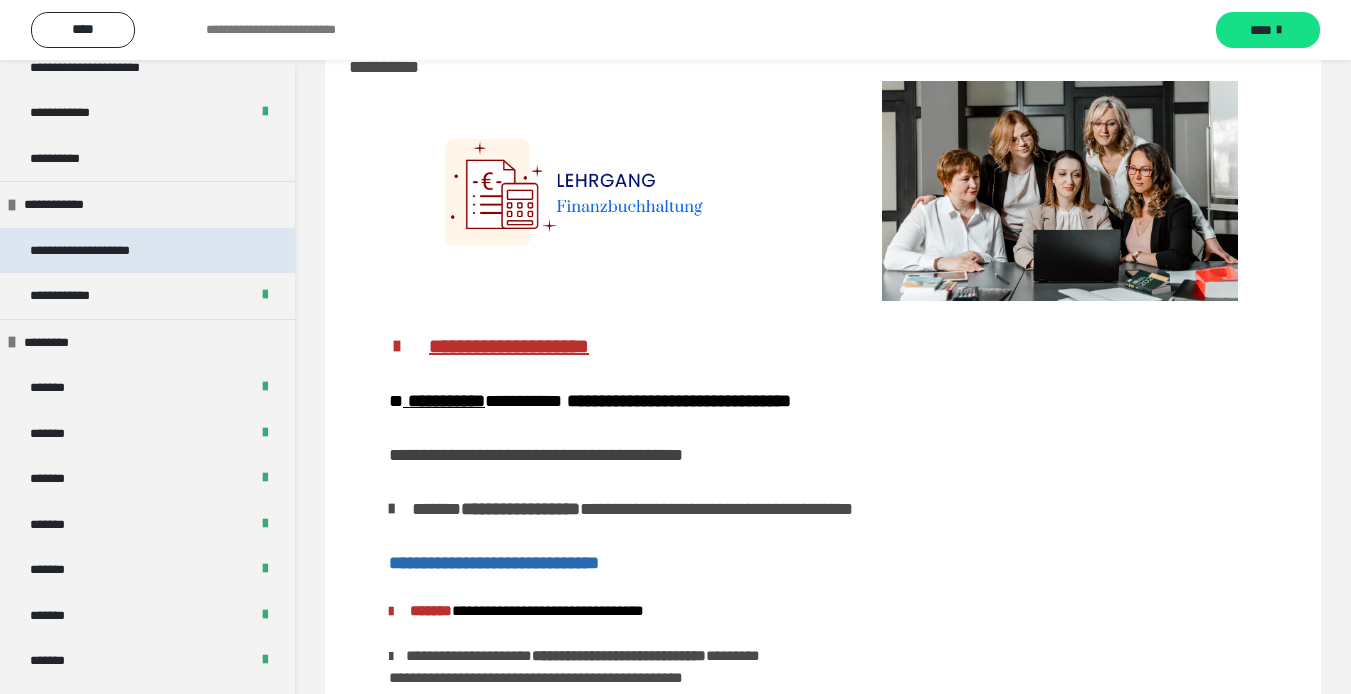 click on "**********" at bounding box center [147, 251] 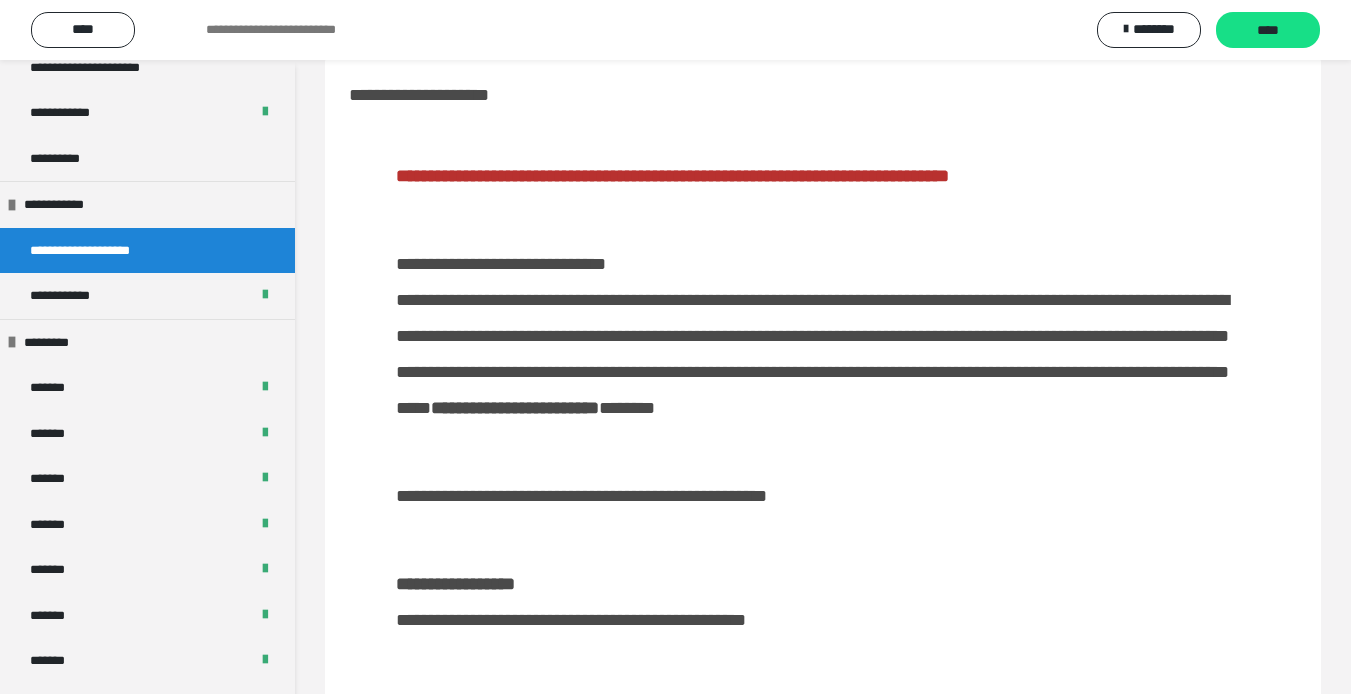 scroll, scrollTop: 0, scrollLeft: 0, axis: both 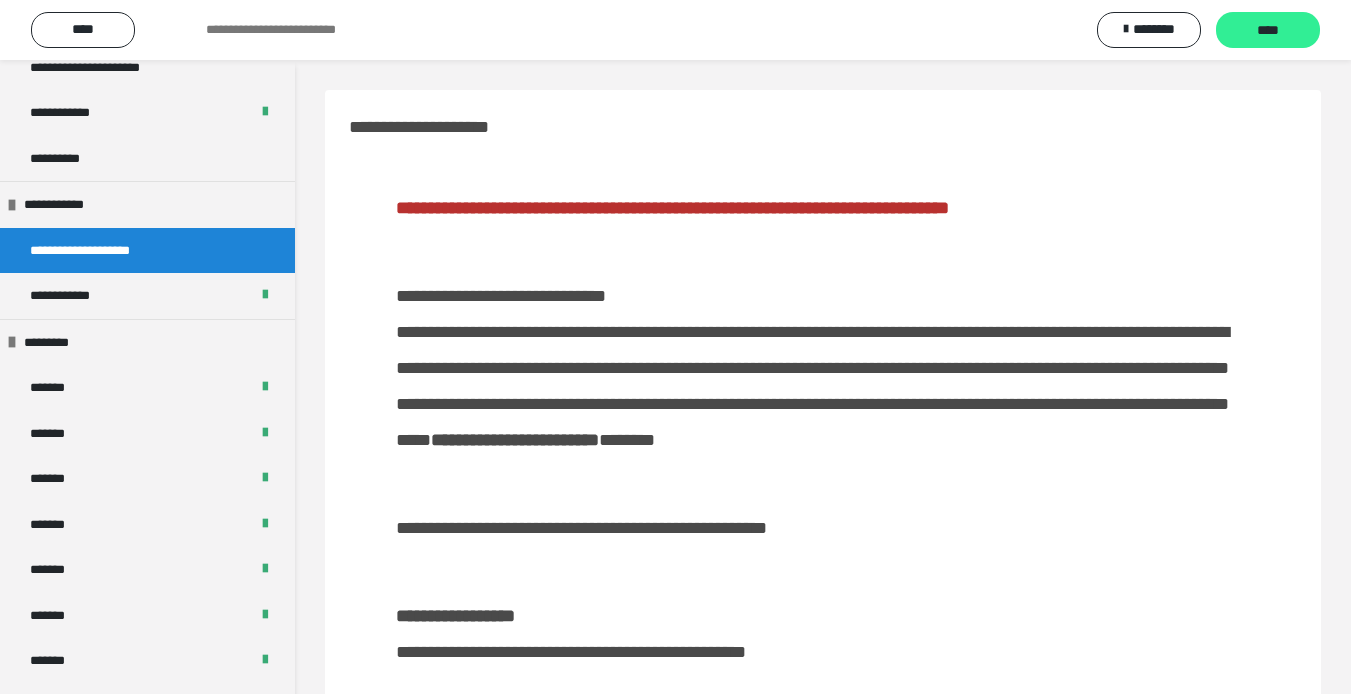 click on "****" at bounding box center [1268, 31] 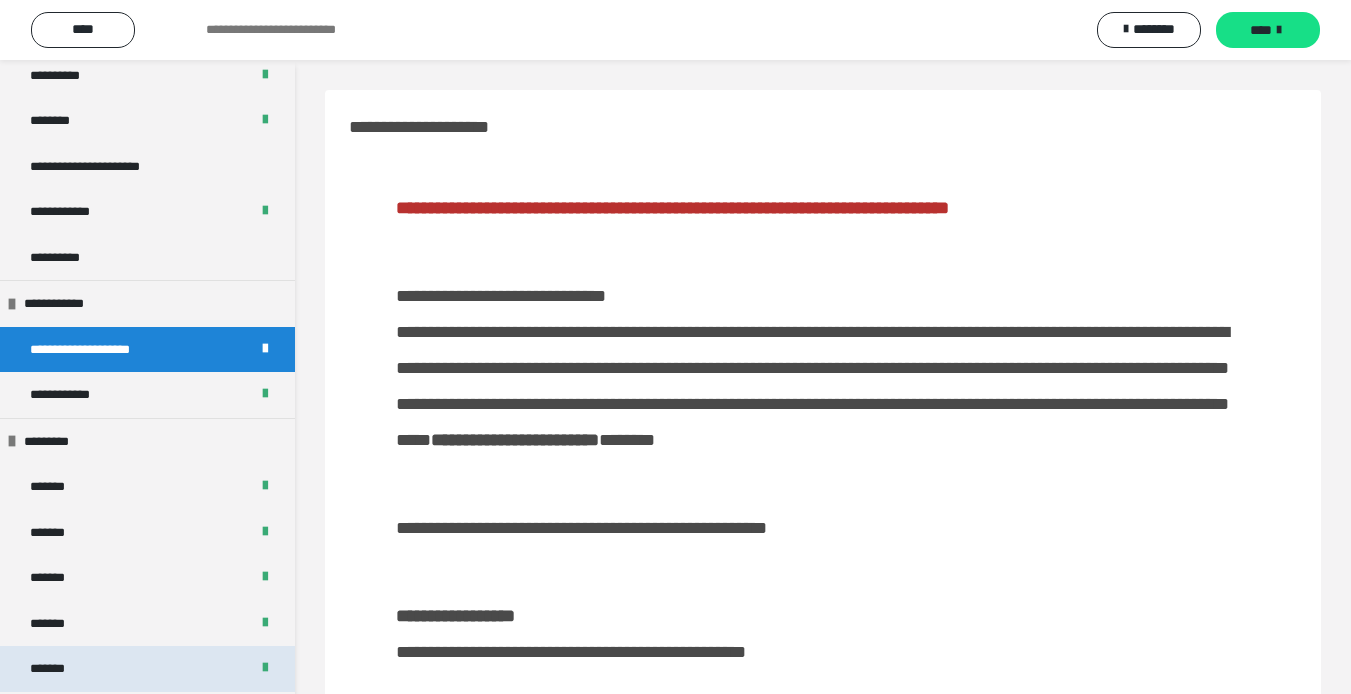 scroll, scrollTop: 300, scrollLeft: 0, axis: vertical 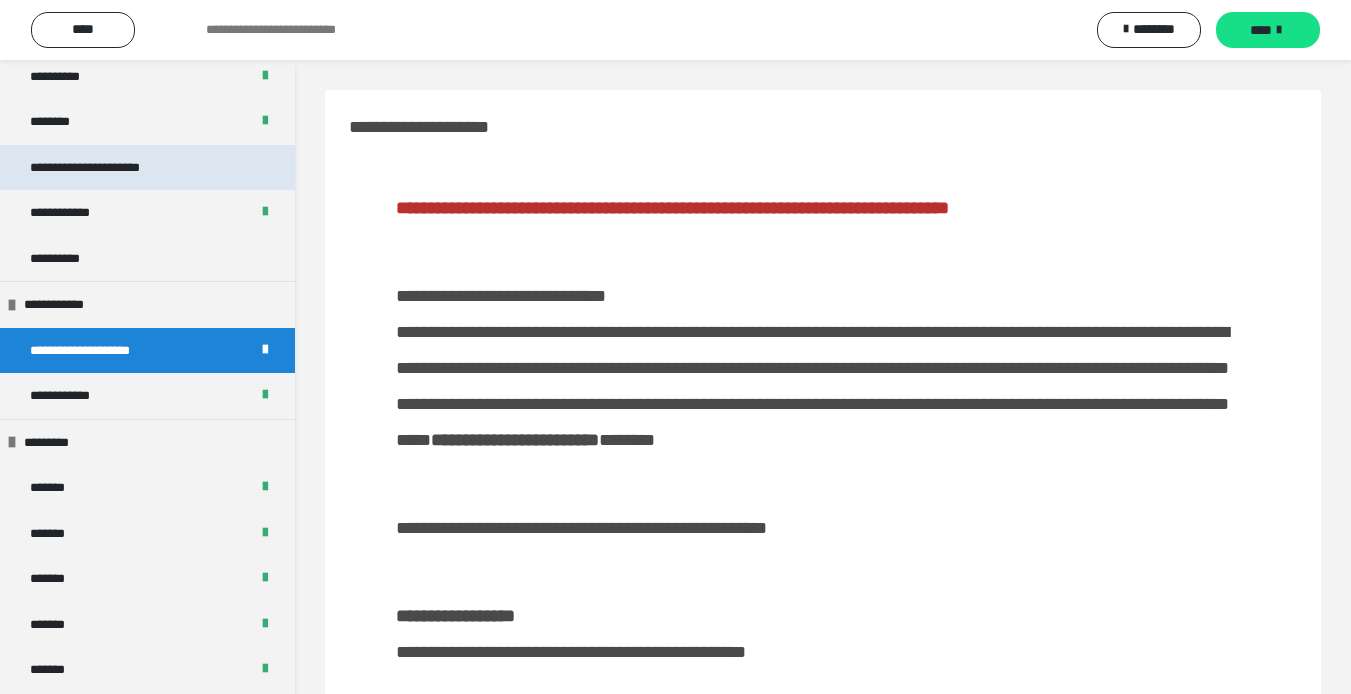 click on "**********" at bounding box center (108, 168) 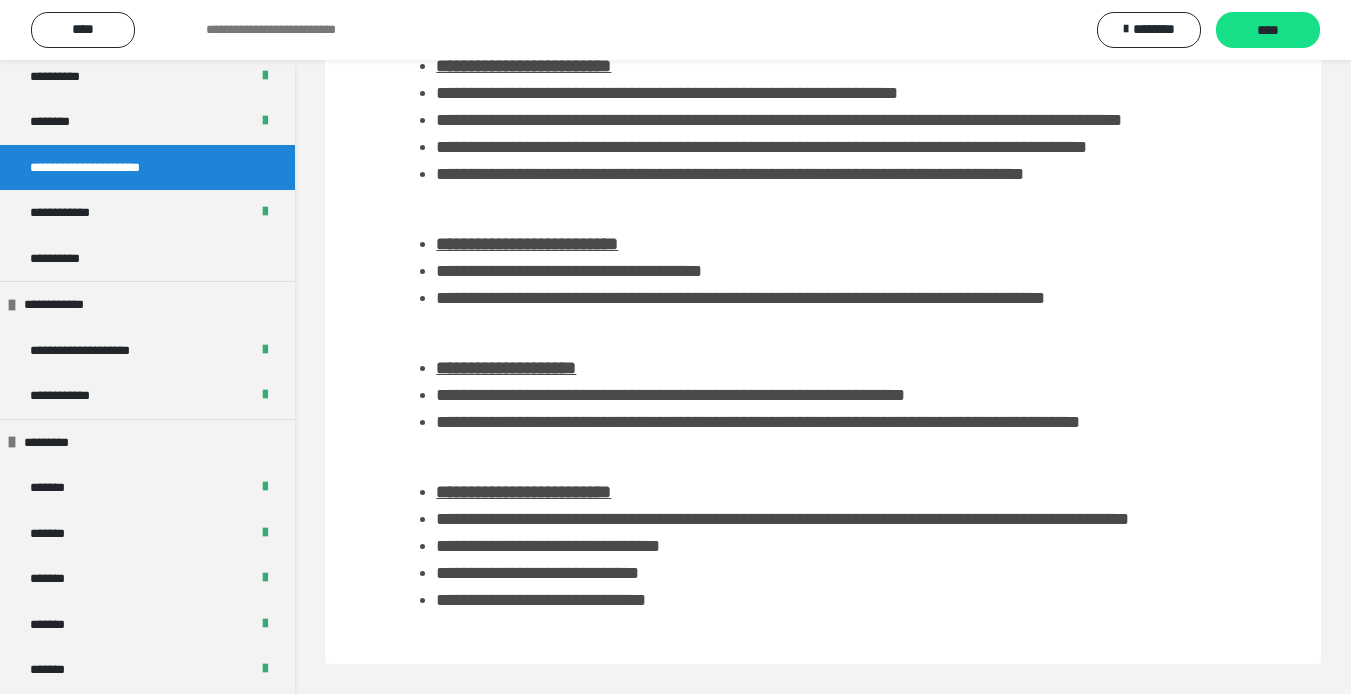 scroll, scrollTop: 1601, scrollLeft: 0, axis: vertical 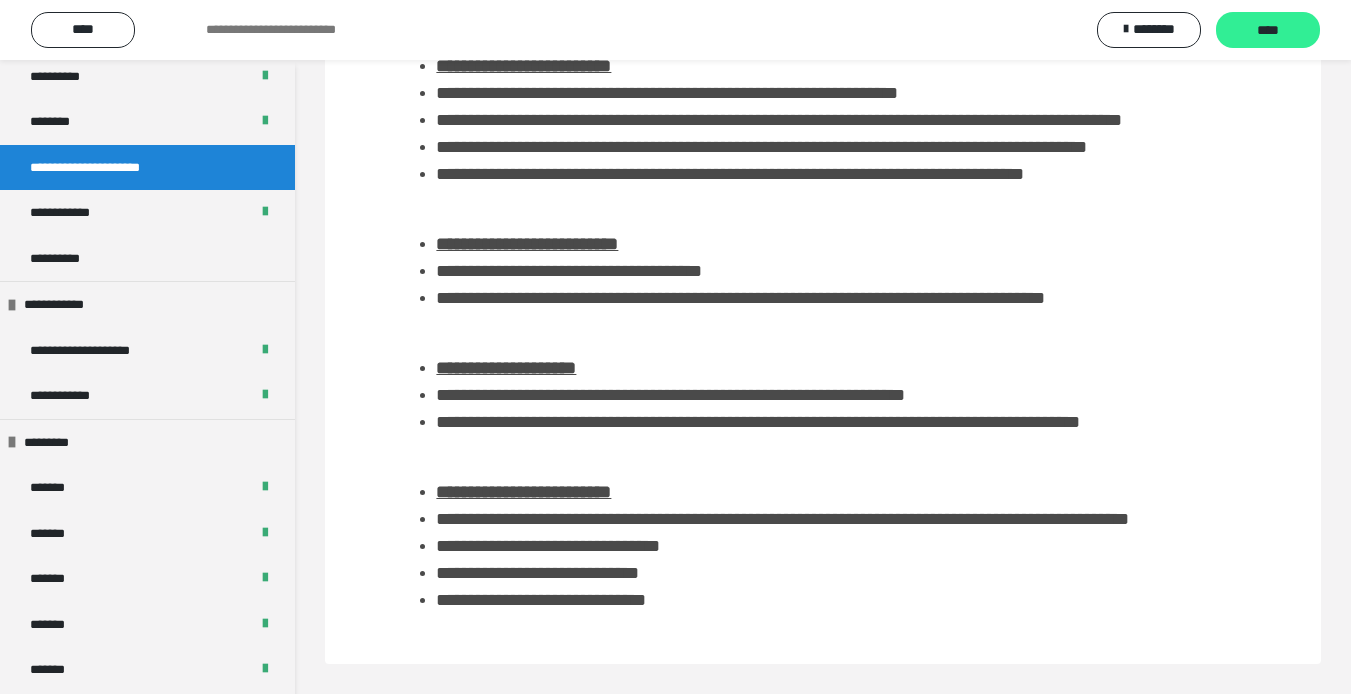click on "****" at bounding box center [1268, 31] 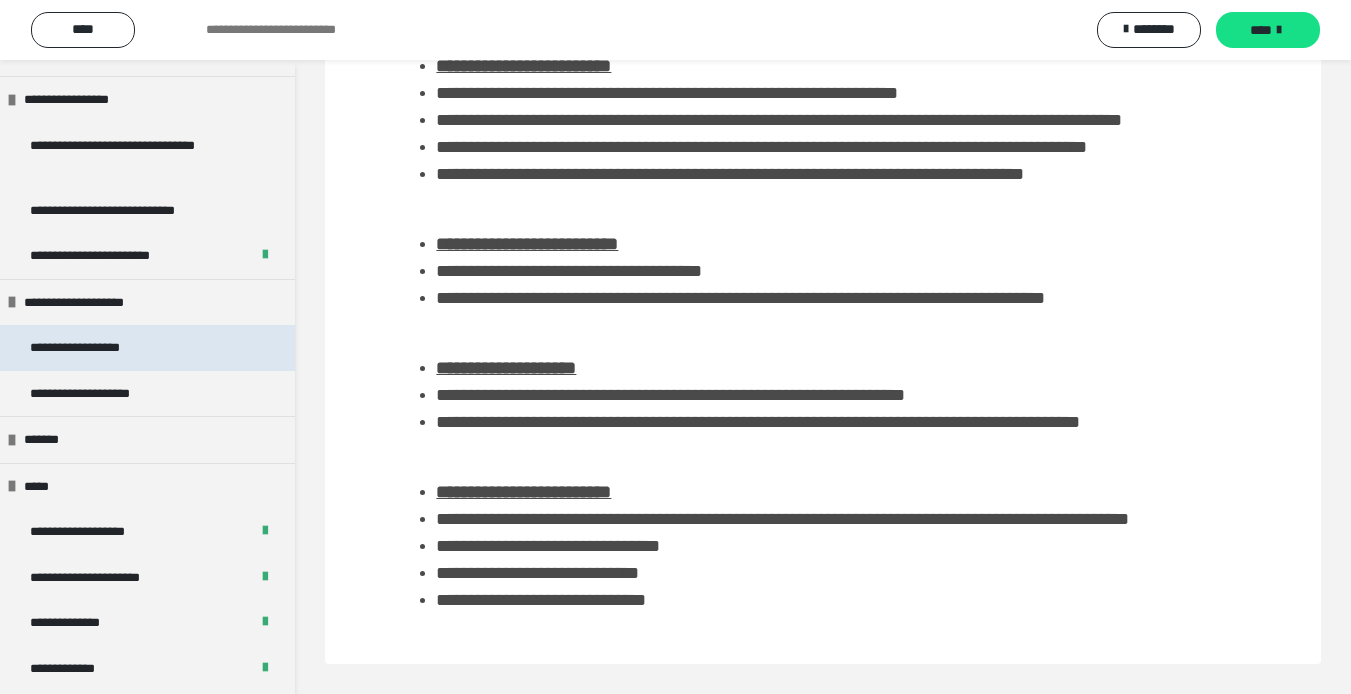 scroll, scrollTop: 2000, scrollLeft: 0, axis: vertical 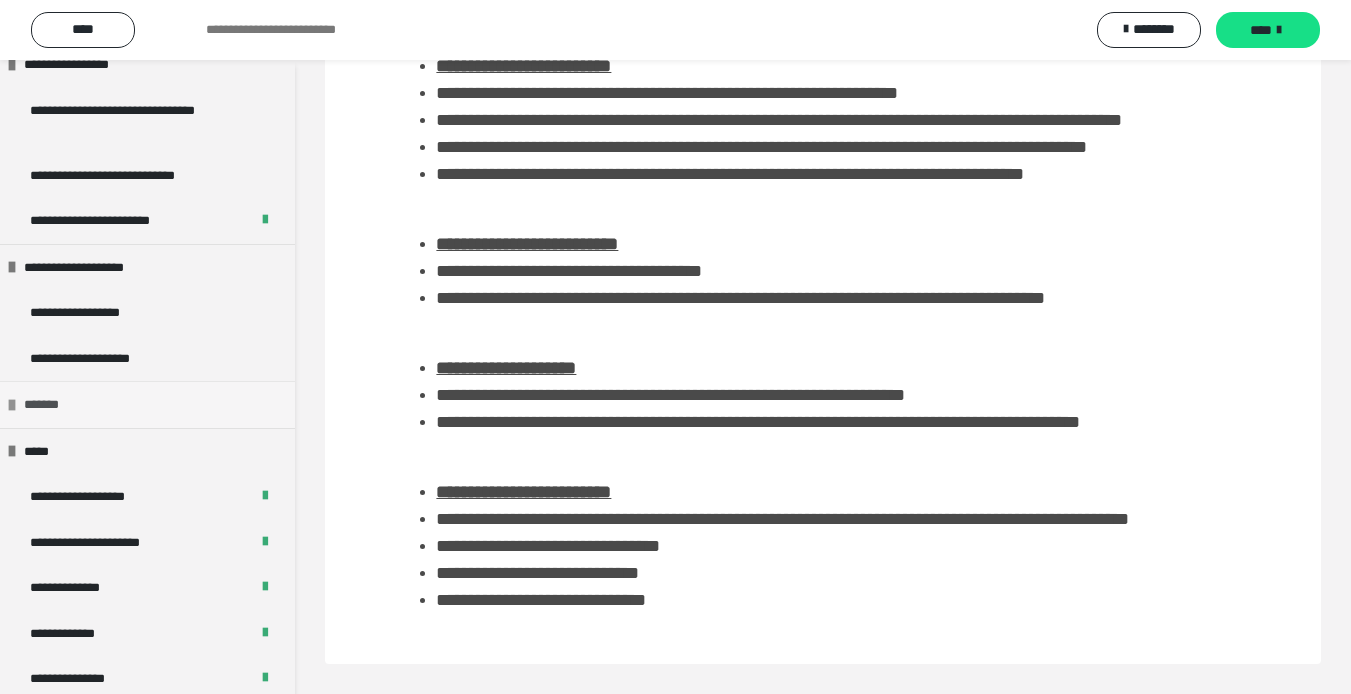 click on "*******" at bounding box center [147, 404] 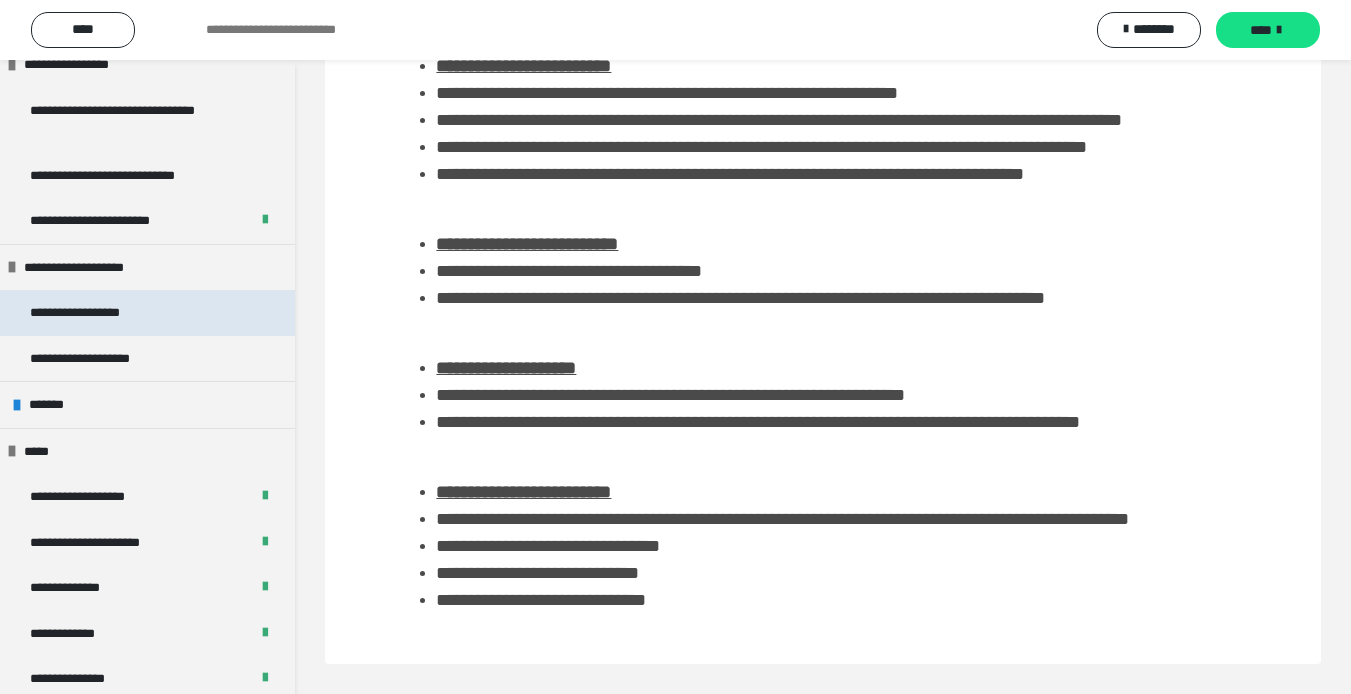 click on "**********" at bounding box center [98, 313] 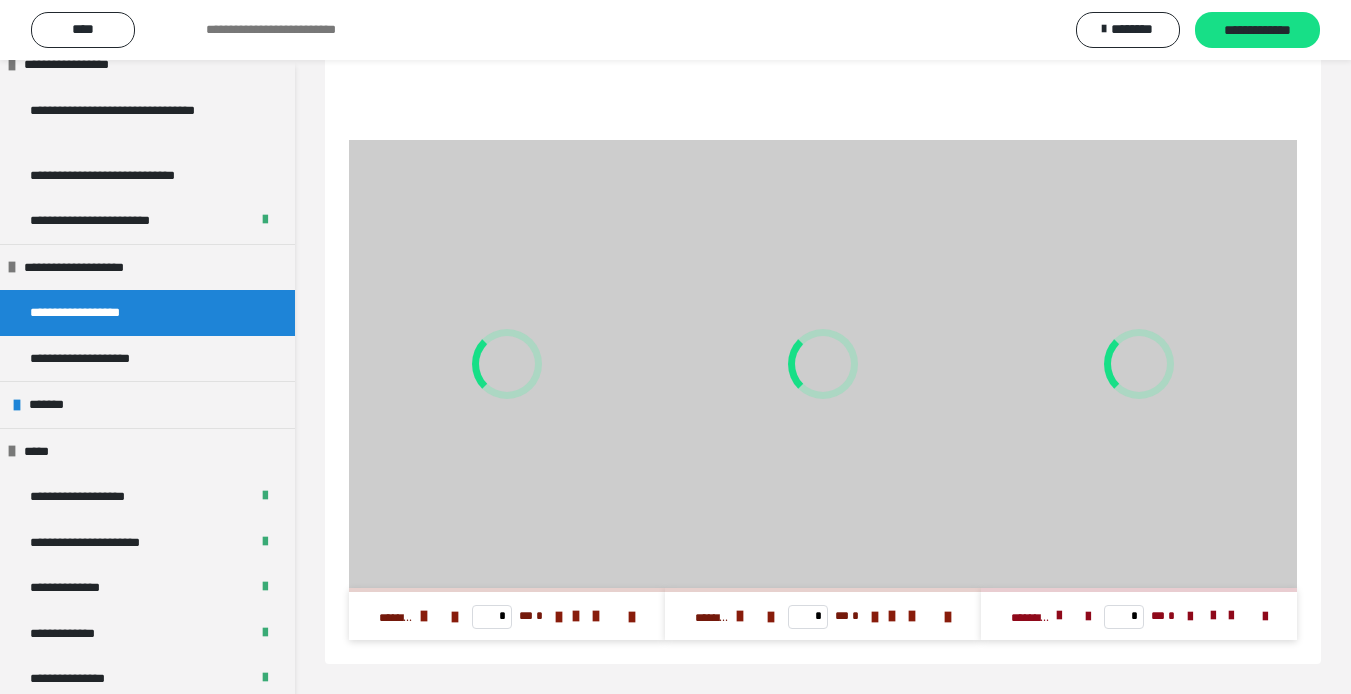 scroll, scrollTop: 465, scrollLeft: 0, axis: vertical 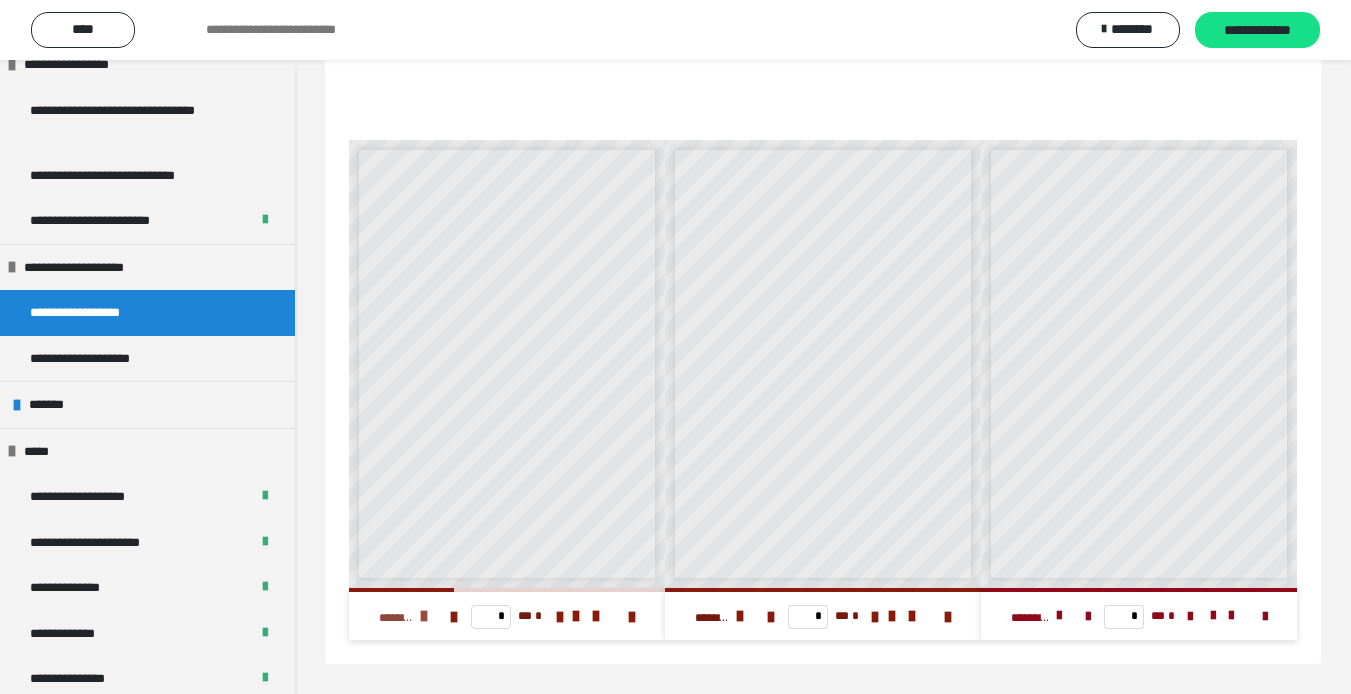 click at bounding box center [424, 616] 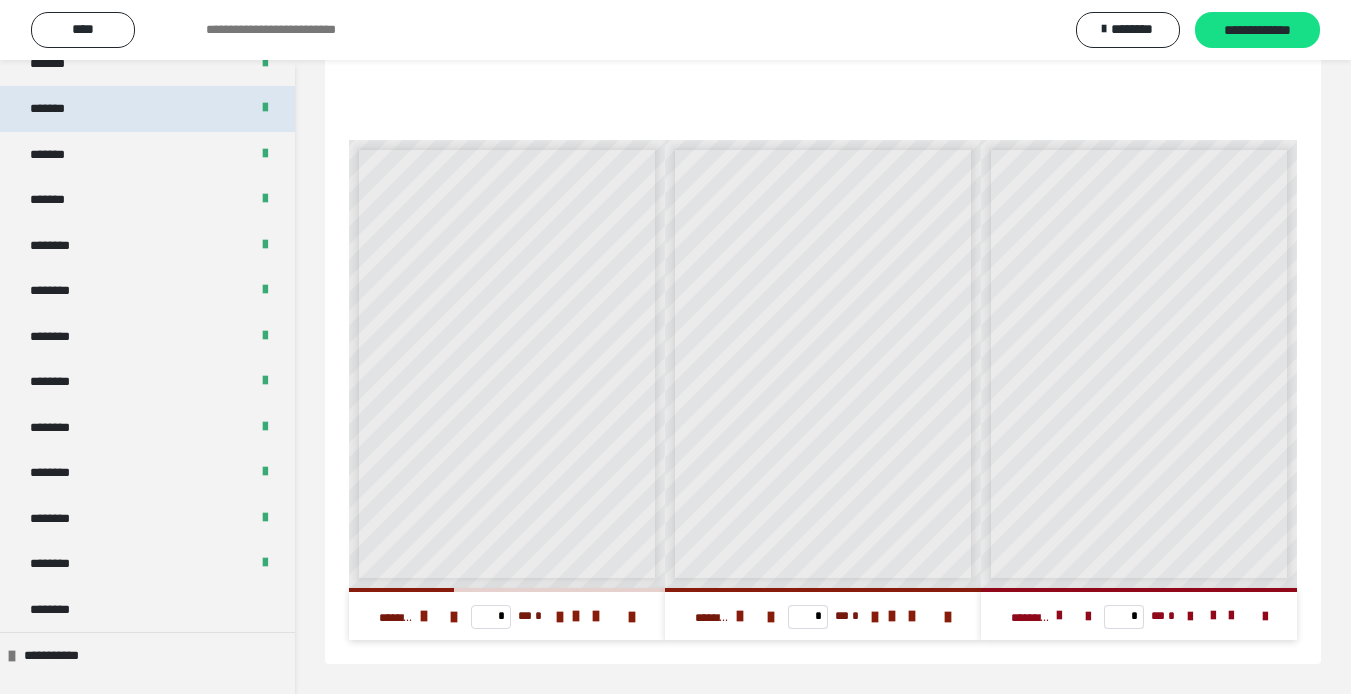 scroll, scrollTop: 1200, scrollLeft: 0, axis: vertical 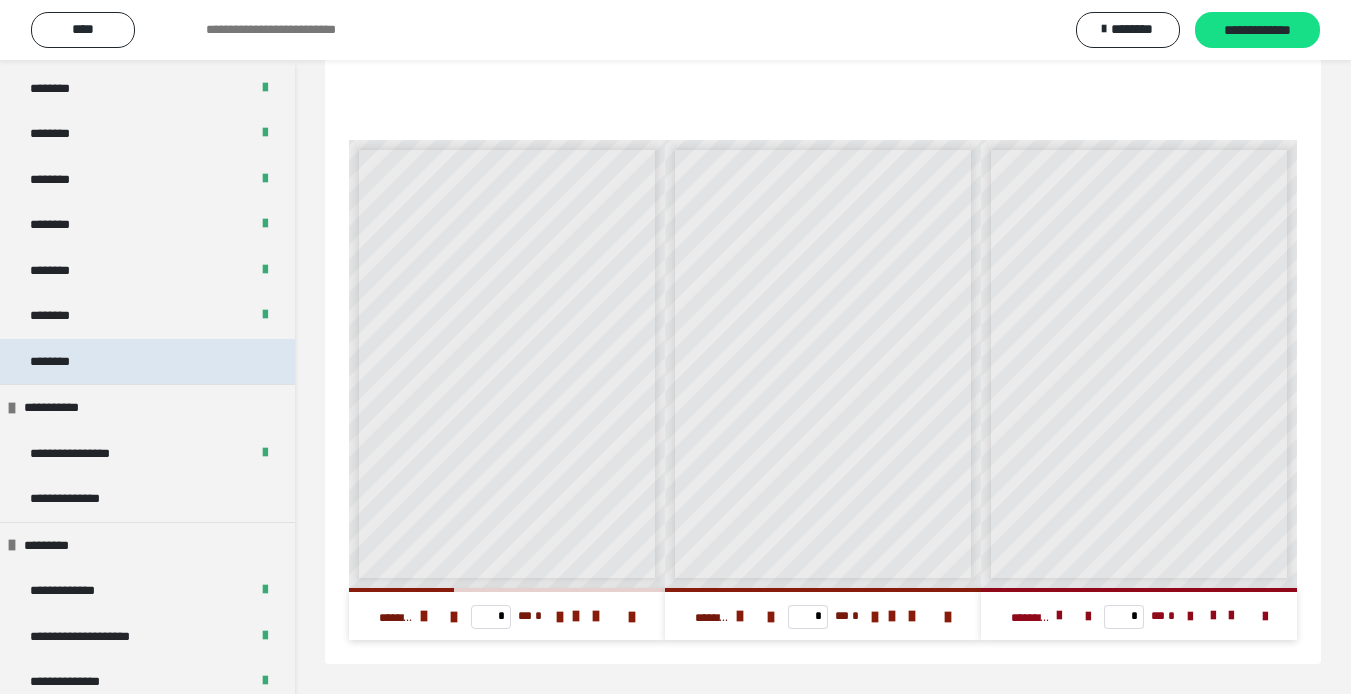 click on "********" at bounding box center [61, 362] 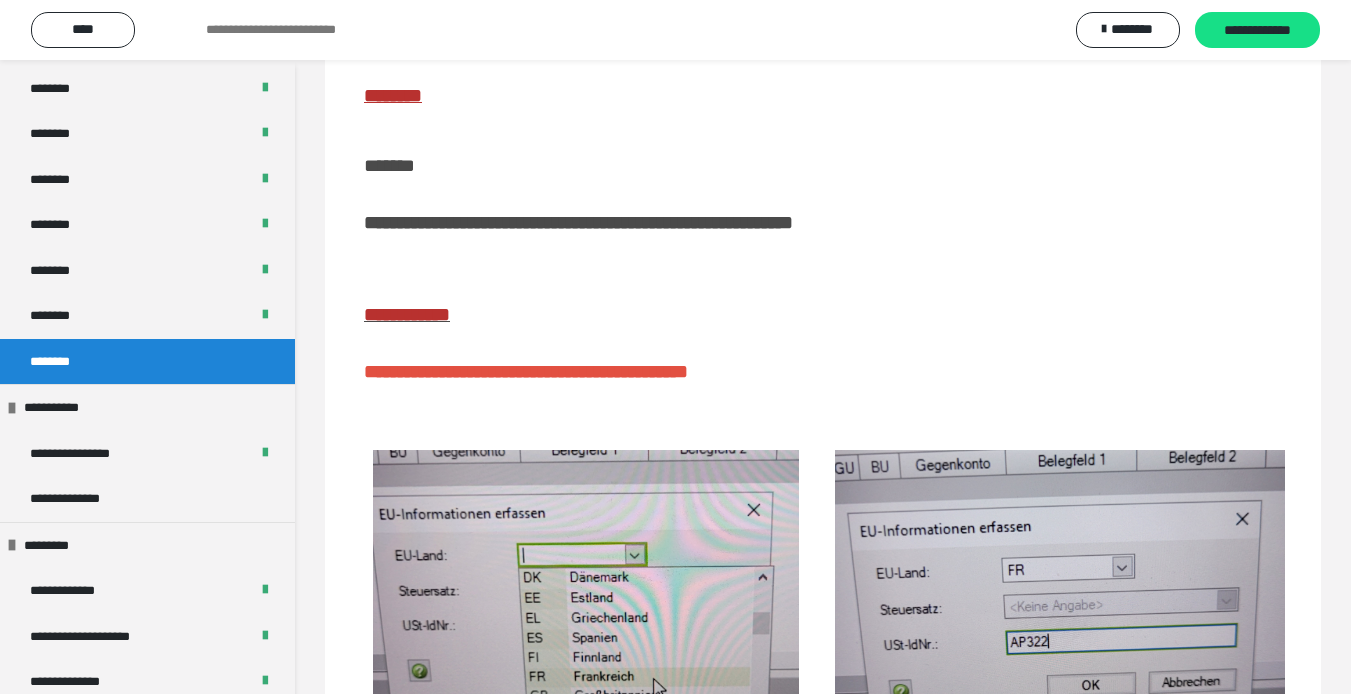 scroll, scrollTop: 327, scrollLeft: 0, axis: vertical 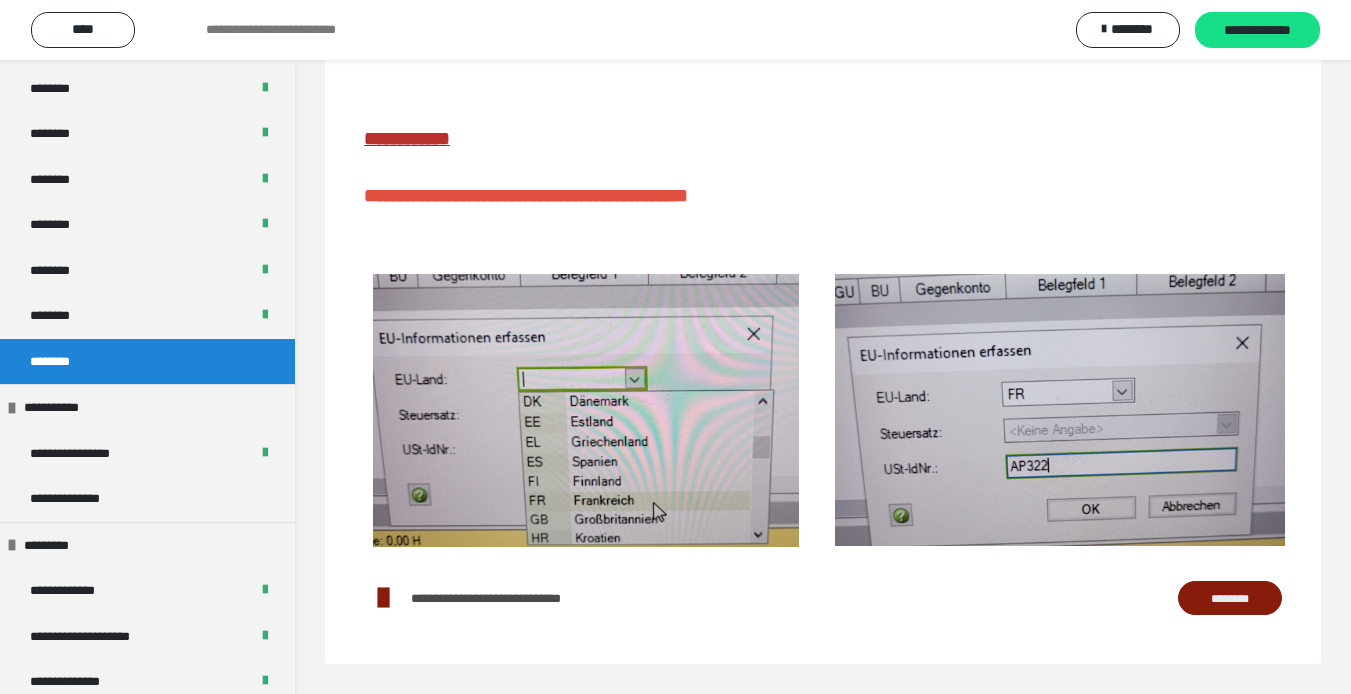 click on "********" at bounding box center (1230, 598) 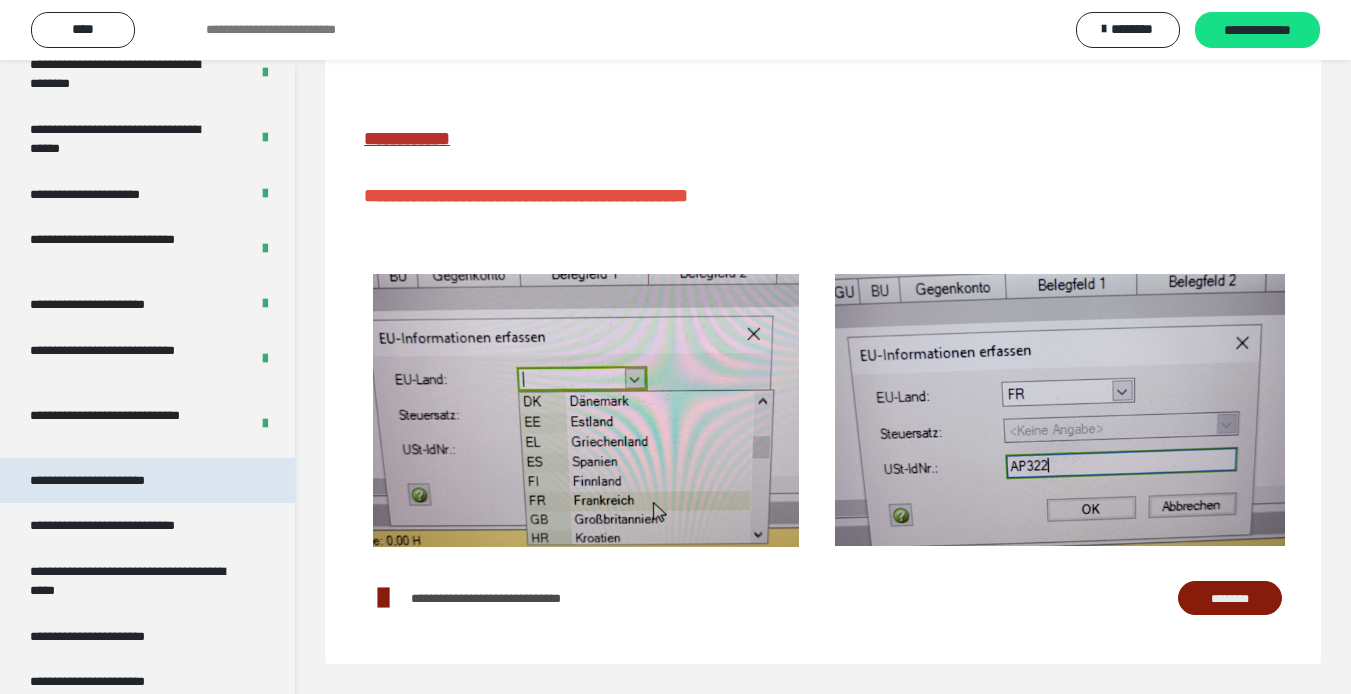 scroll, scrollTop: 3846, scrollLeft: 0, axis: vertical 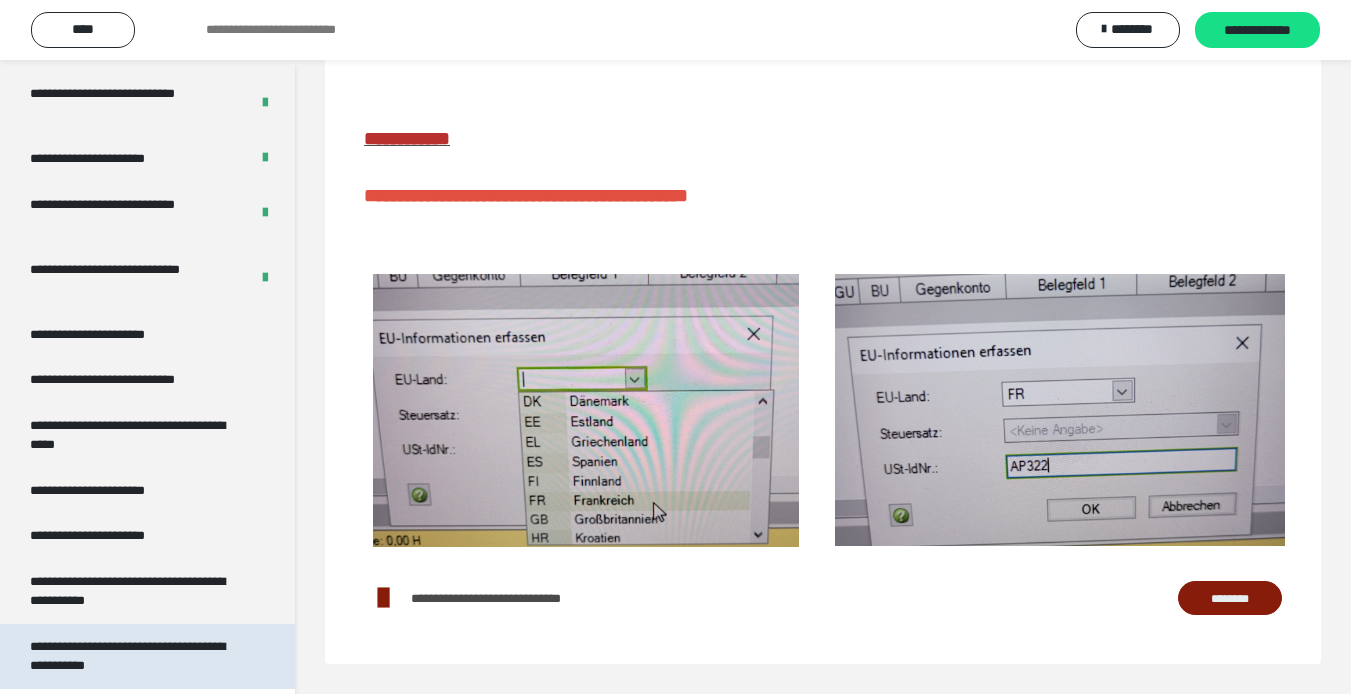 click on "**********" at bounding box center [132, 656] 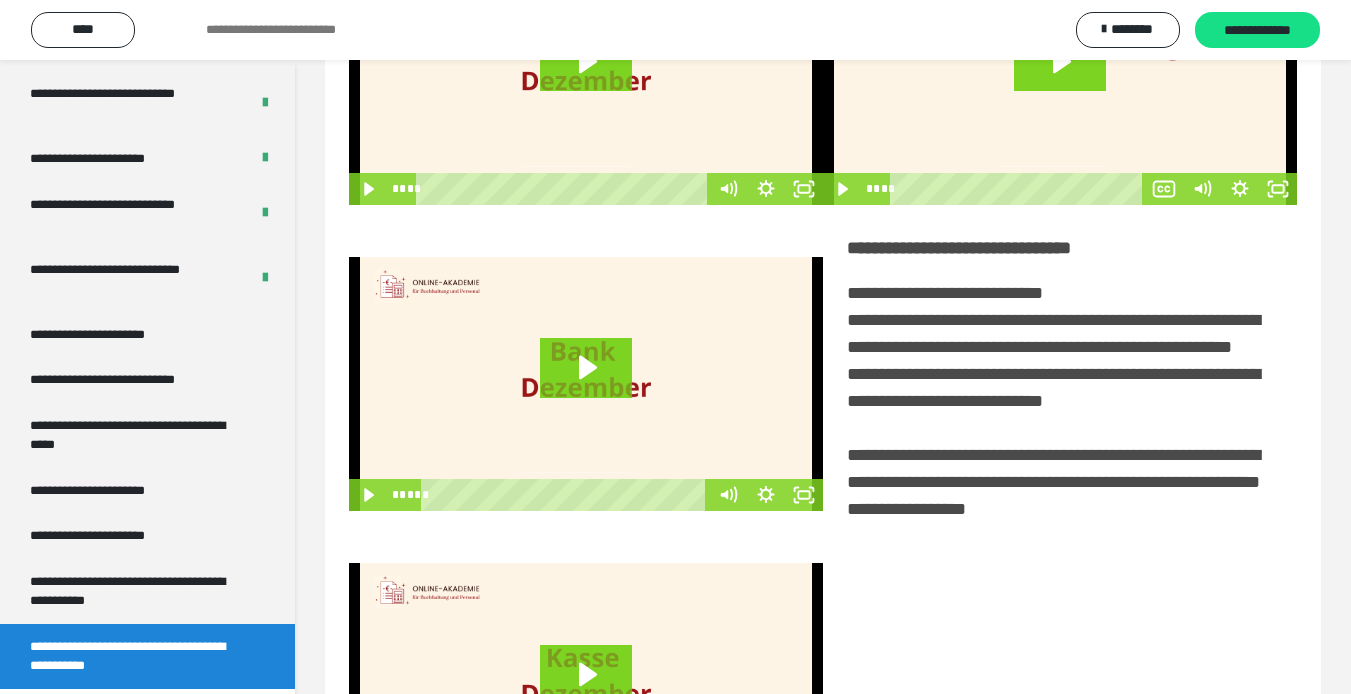 scroll, scrollTop: 0, scrollLeft: 0, axis: both 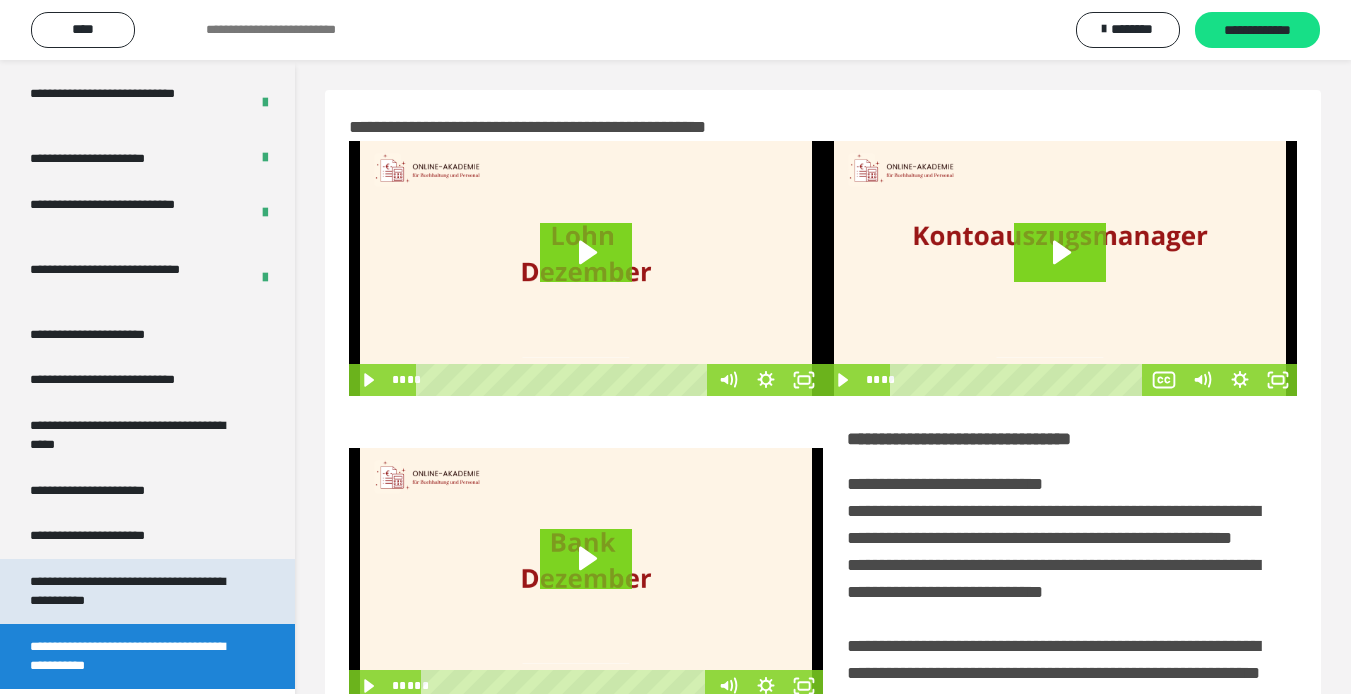 click on "**********" at bounding box center [132, 591] 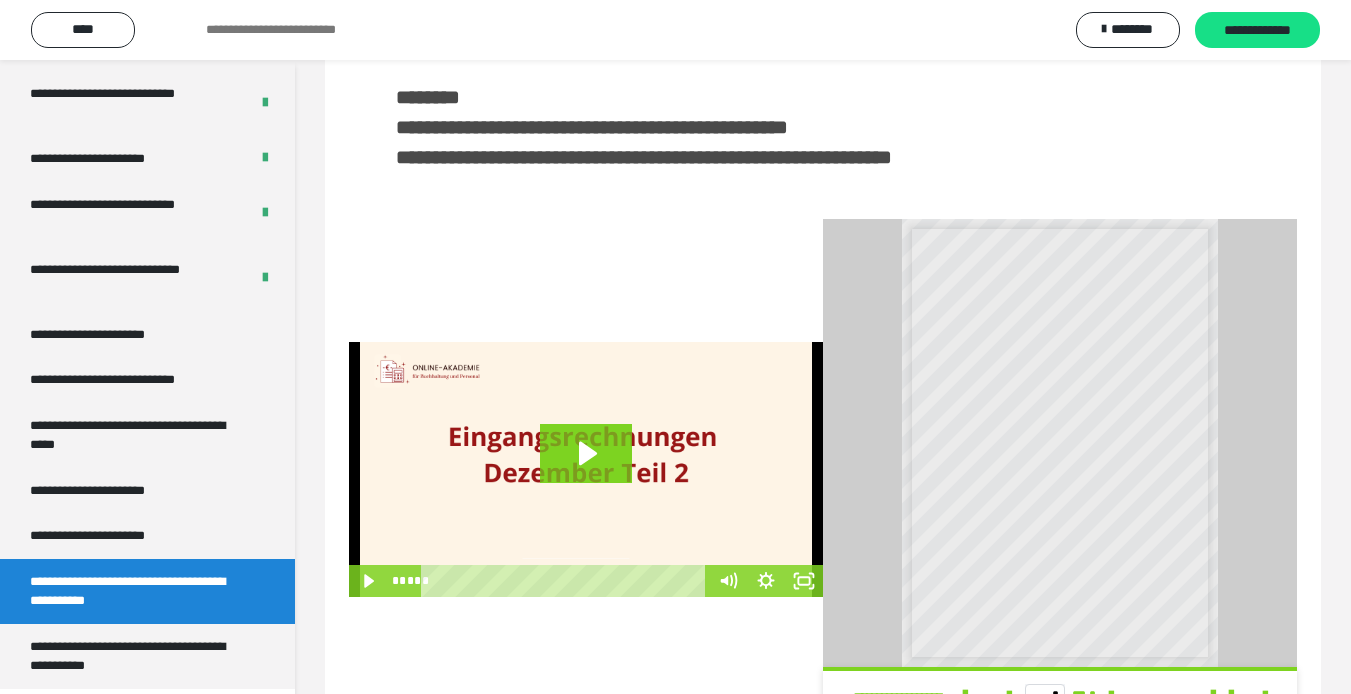 scroll, scrollTop: 452, scrollLeft: 0, axis: vertical 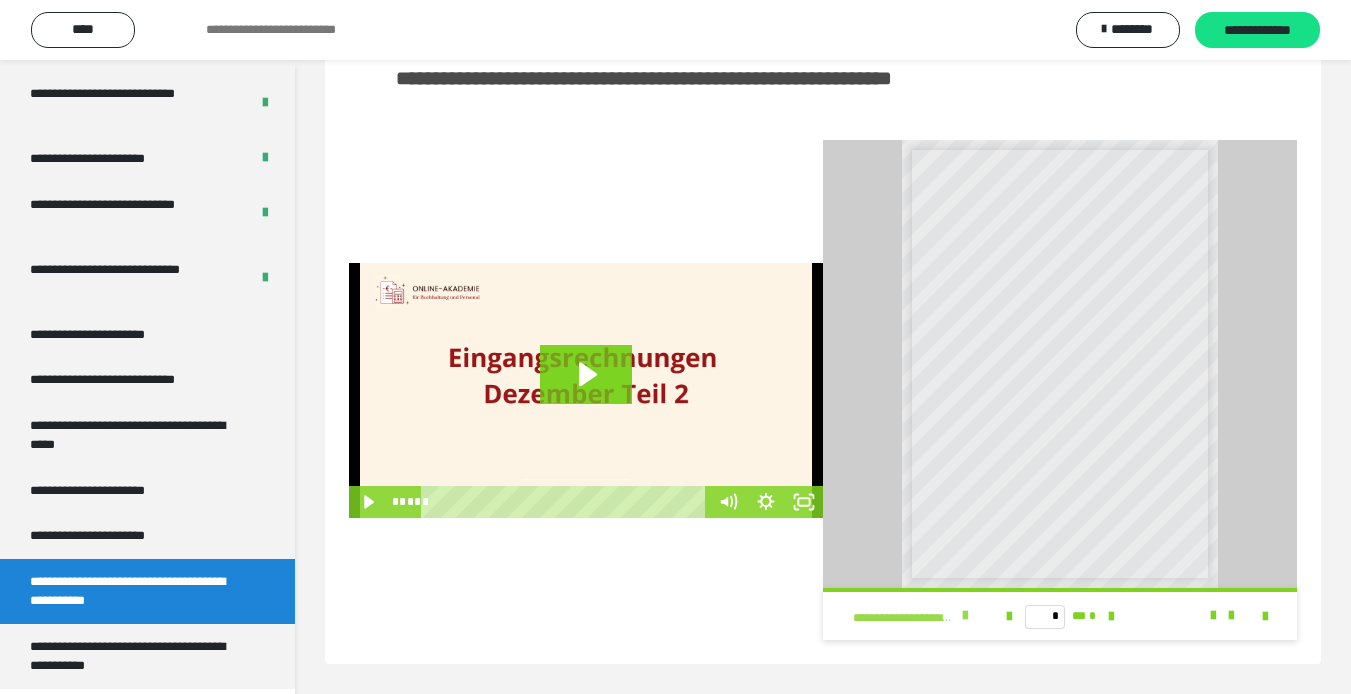 click at bounding box center (965, 616) 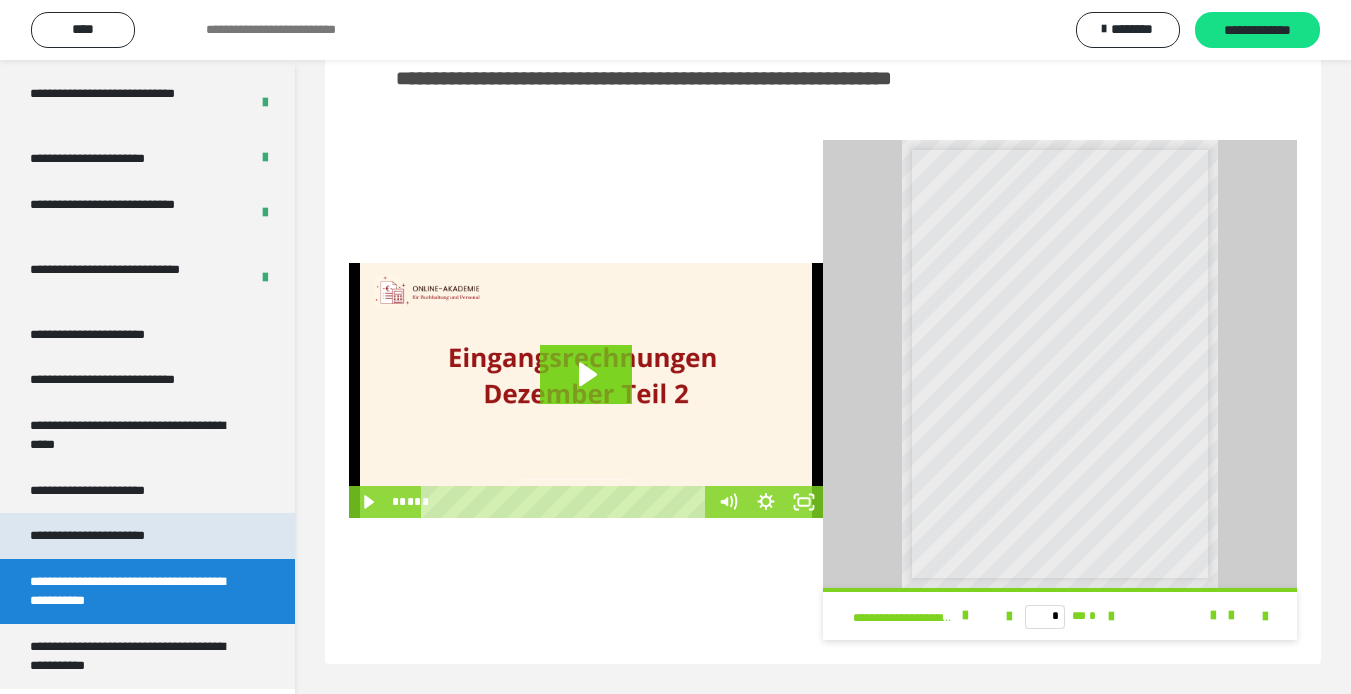 click on "**********" at bounding box center (111, 536) 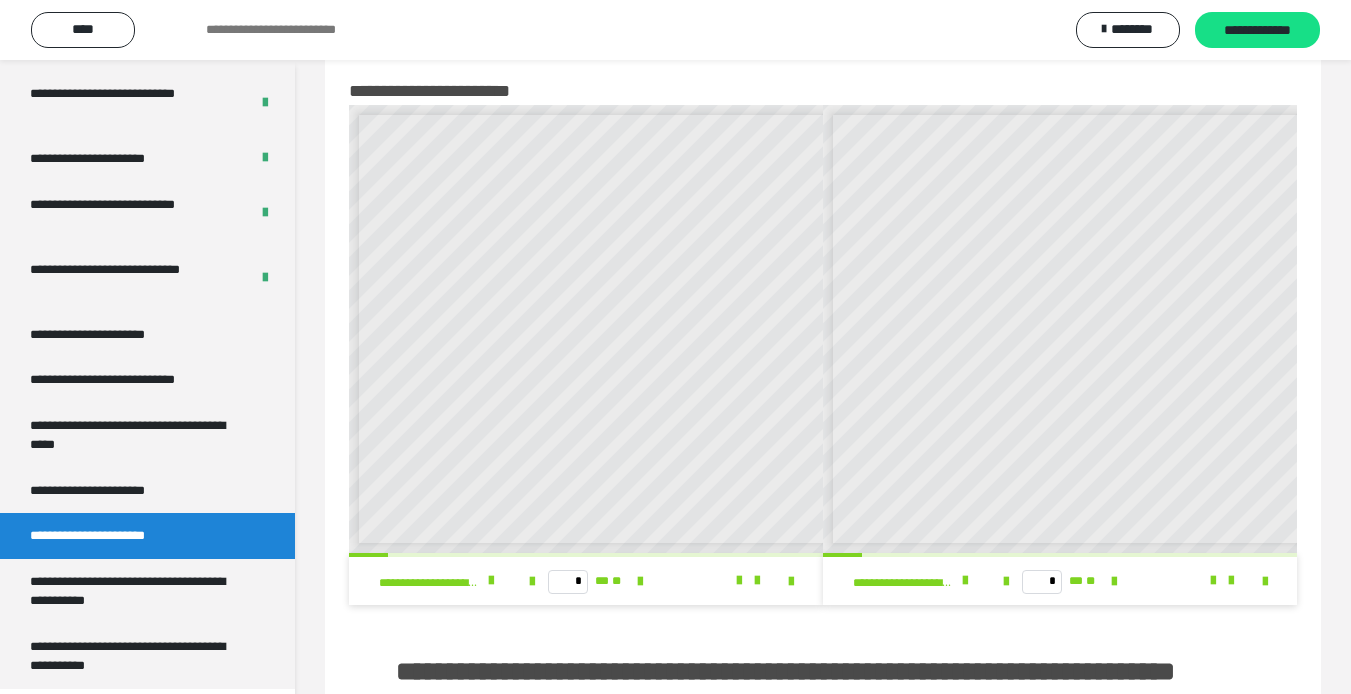 scroll, scrollTop: 0, scrollLeft: 0, axis: both 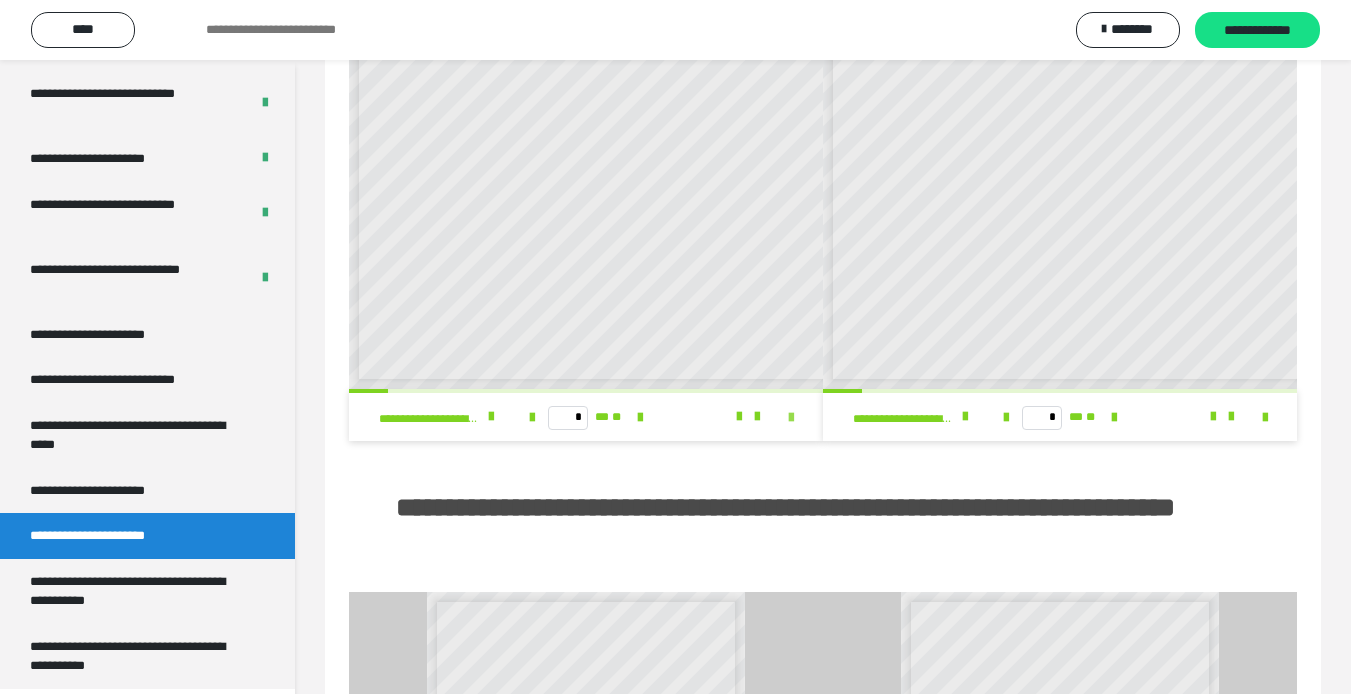 click at bounding box center (791, 418) 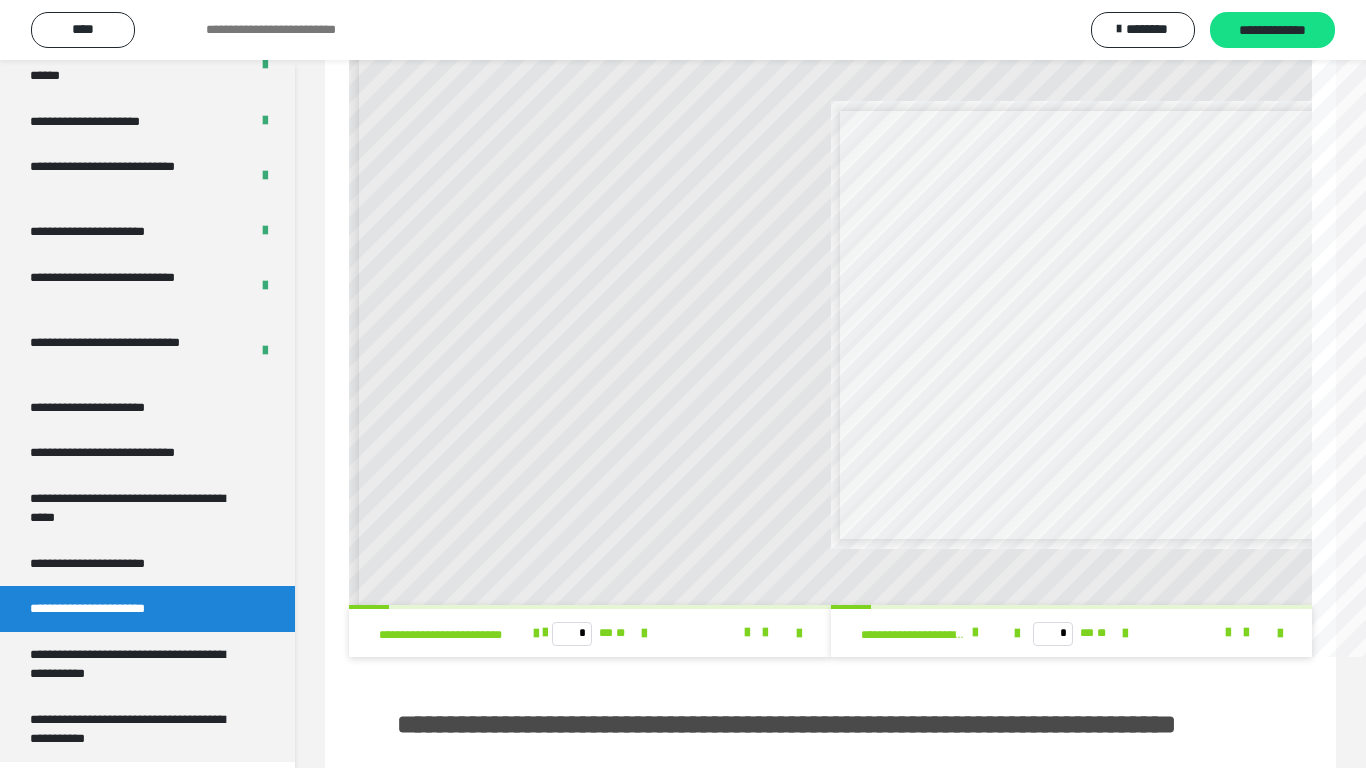 scroll, scrollTop: 0, scrollLeft: 0, axis: both 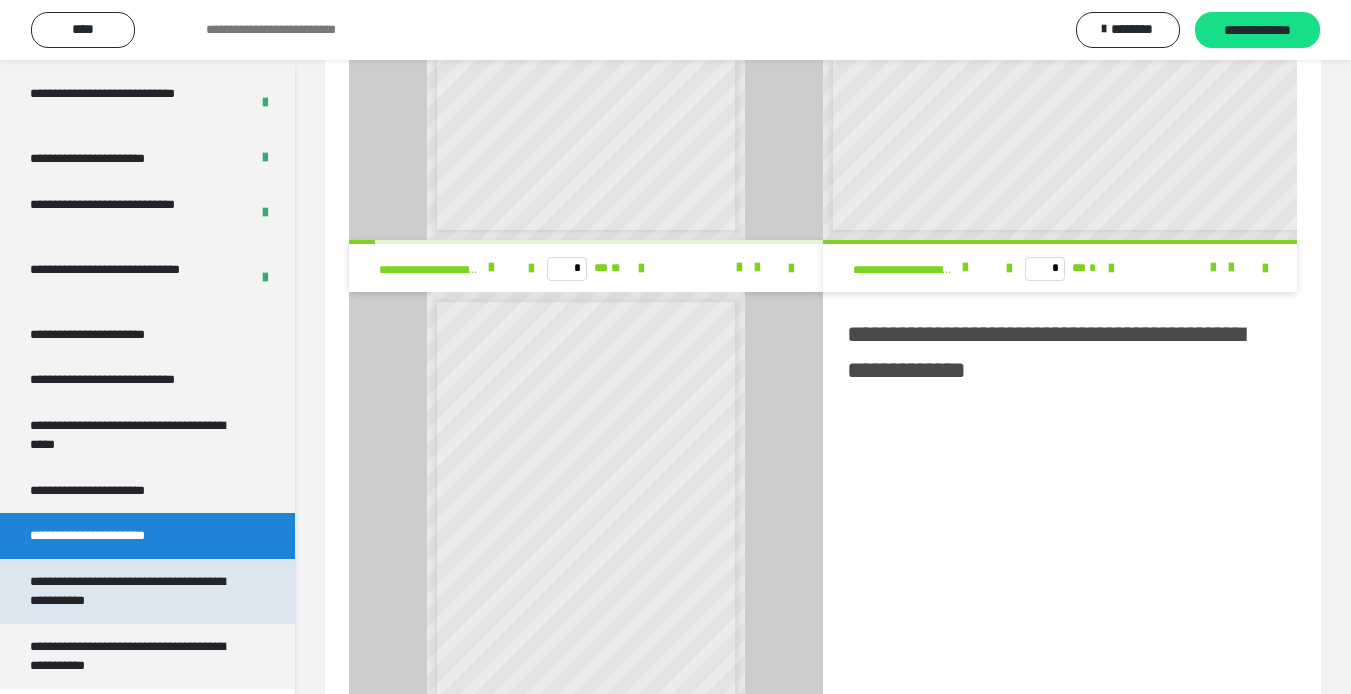 click on "**********" at bounding box center (132, 591) 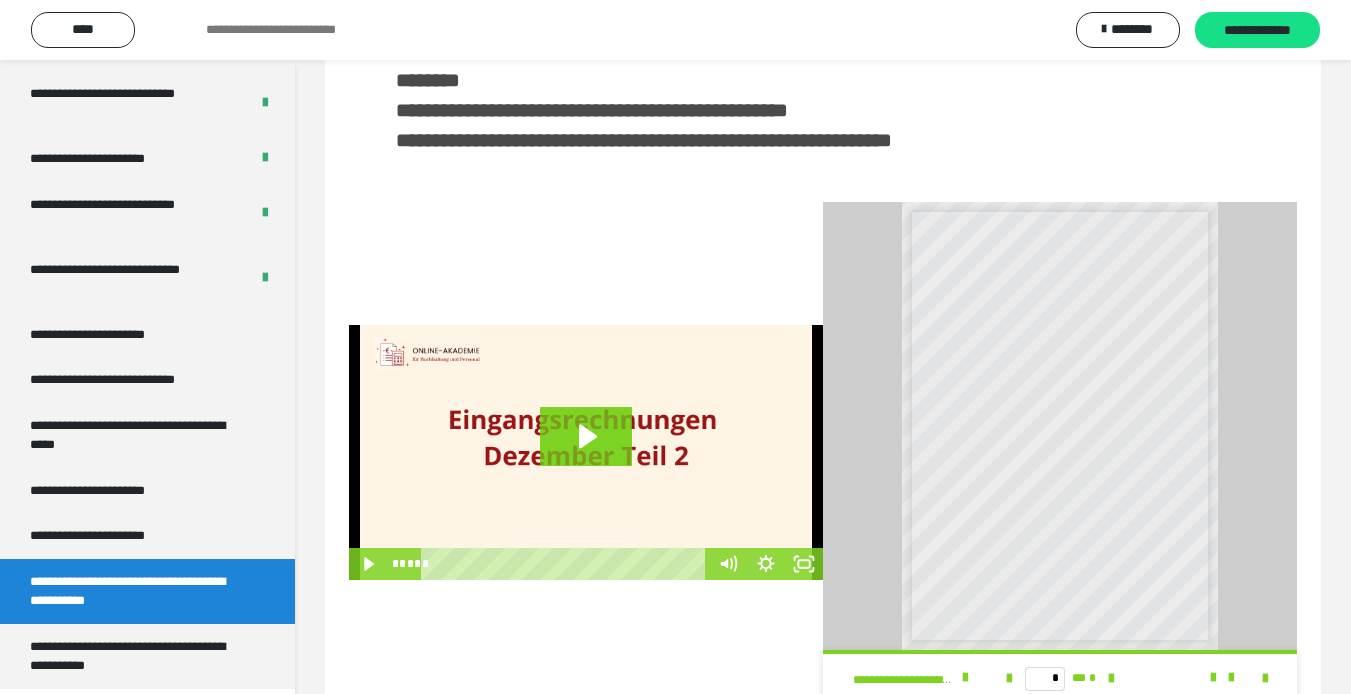 scroll, scrollTop: 405, scrollLeft: 0, axis: vertical 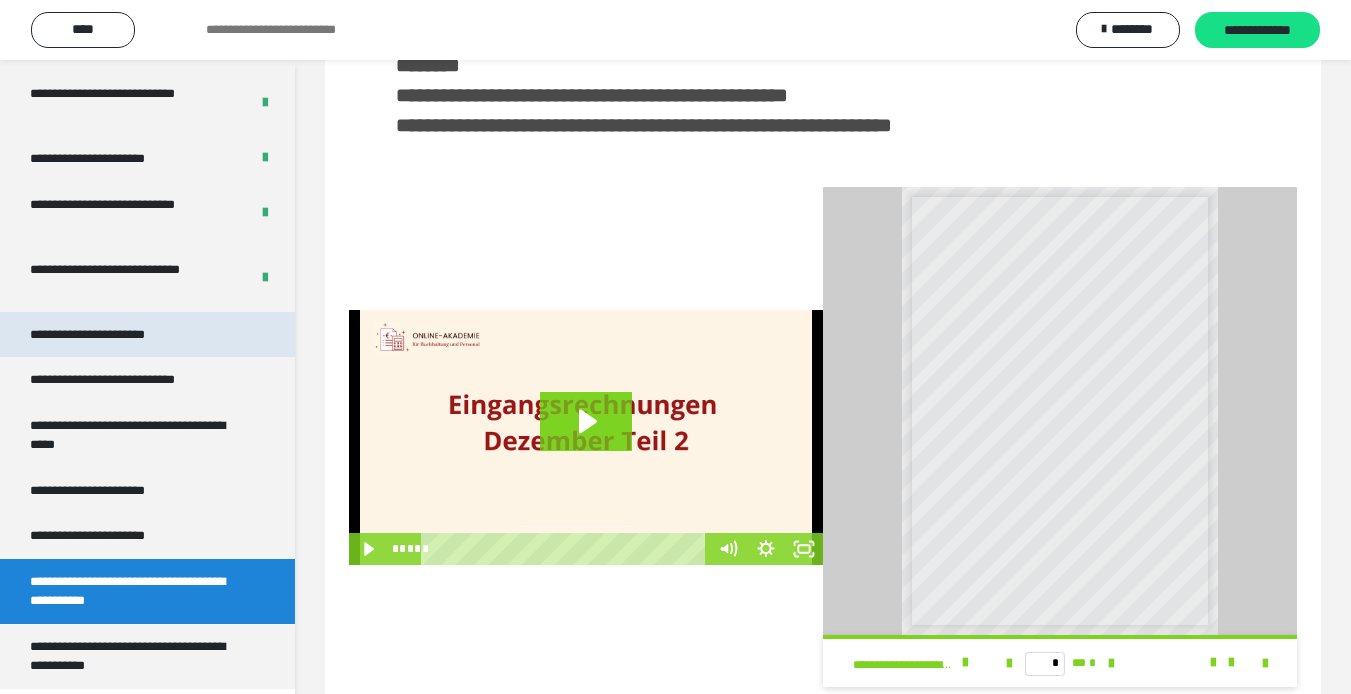 click on "**********" at bounding box center [109, 335] 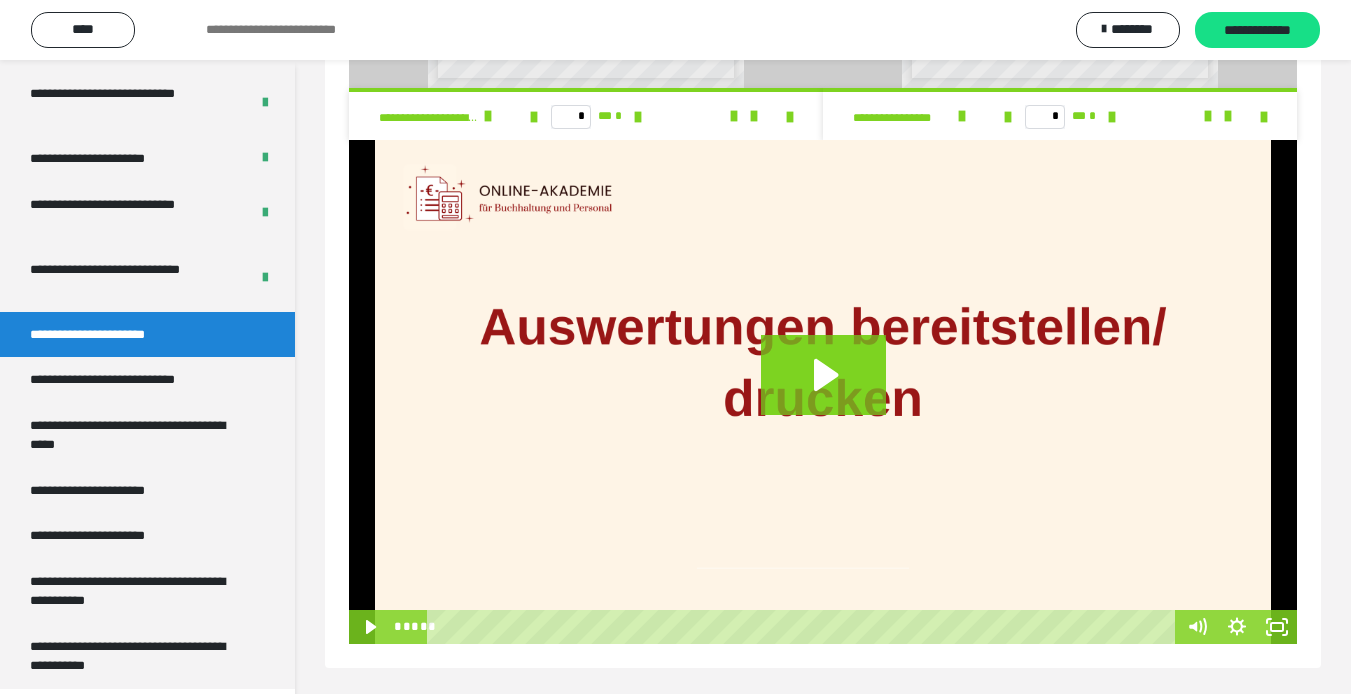 scroll, scrollTop: 1420, scrollLeft: 0, axis: vertical 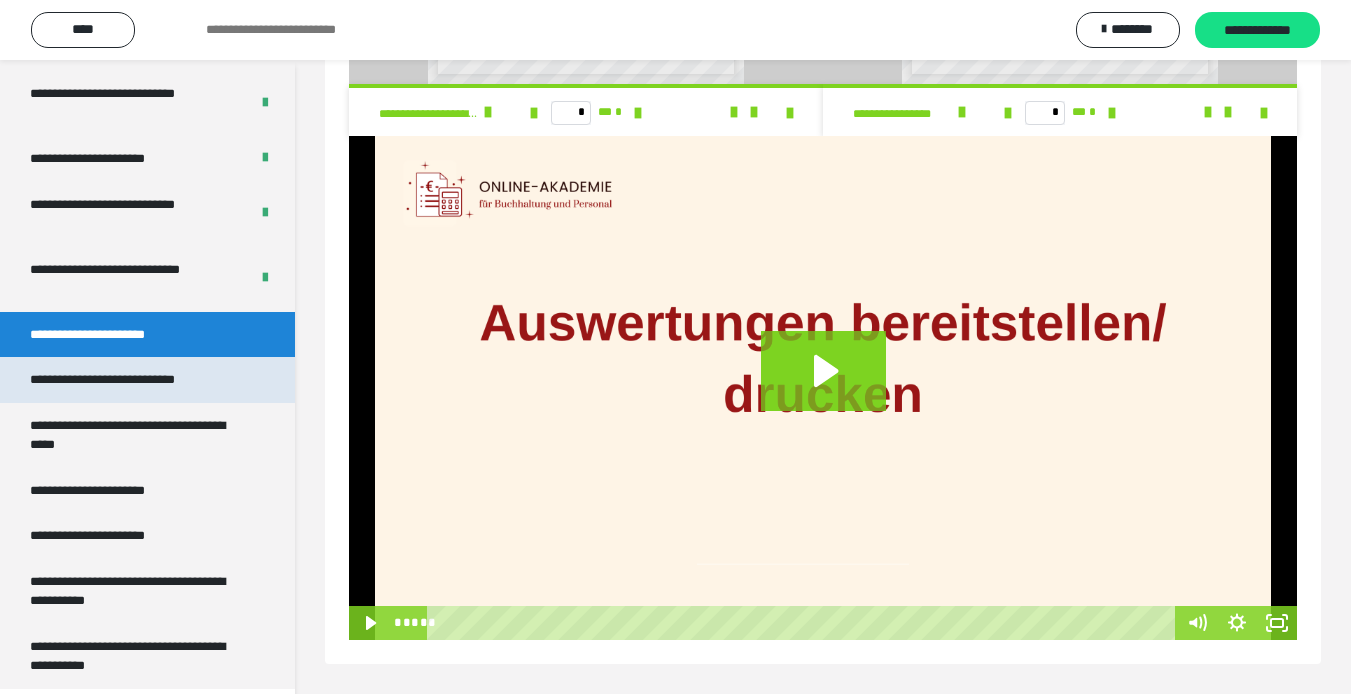 click on "**********" at bounding box center [129, 380] 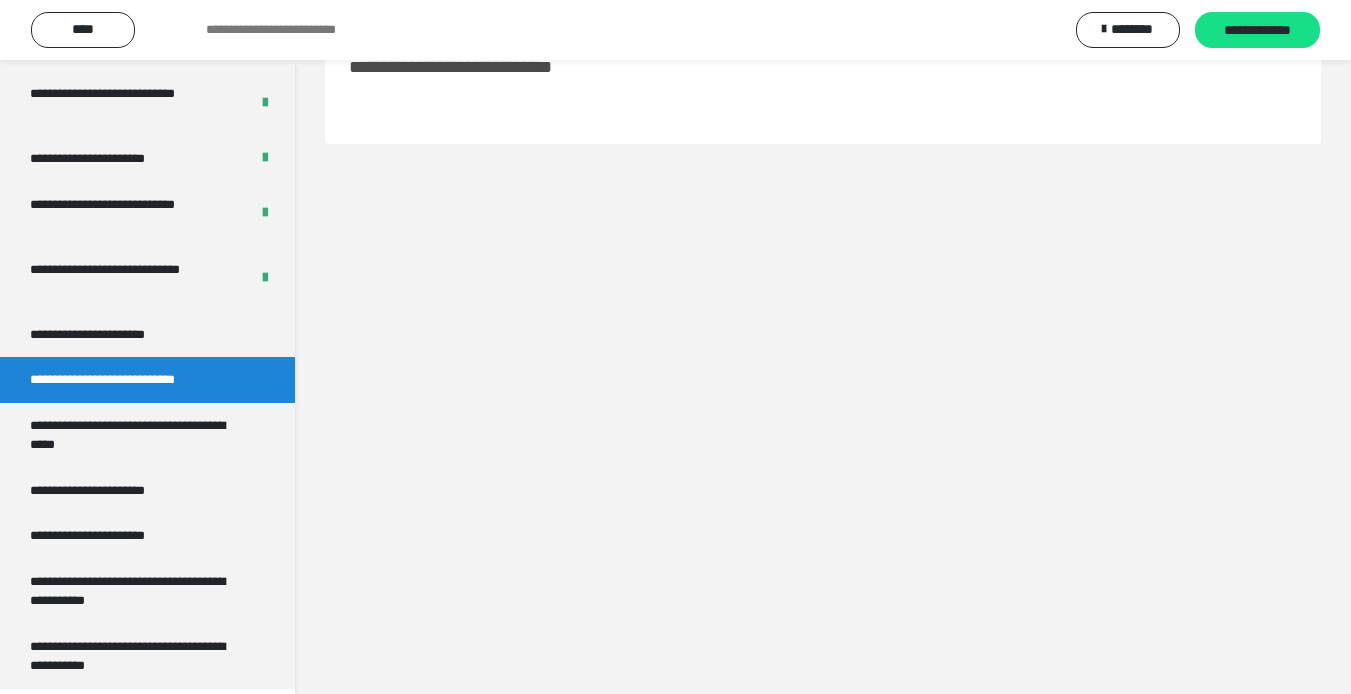scroll, scrollTop: 60, scrollLeft: 0, axis: vertical 